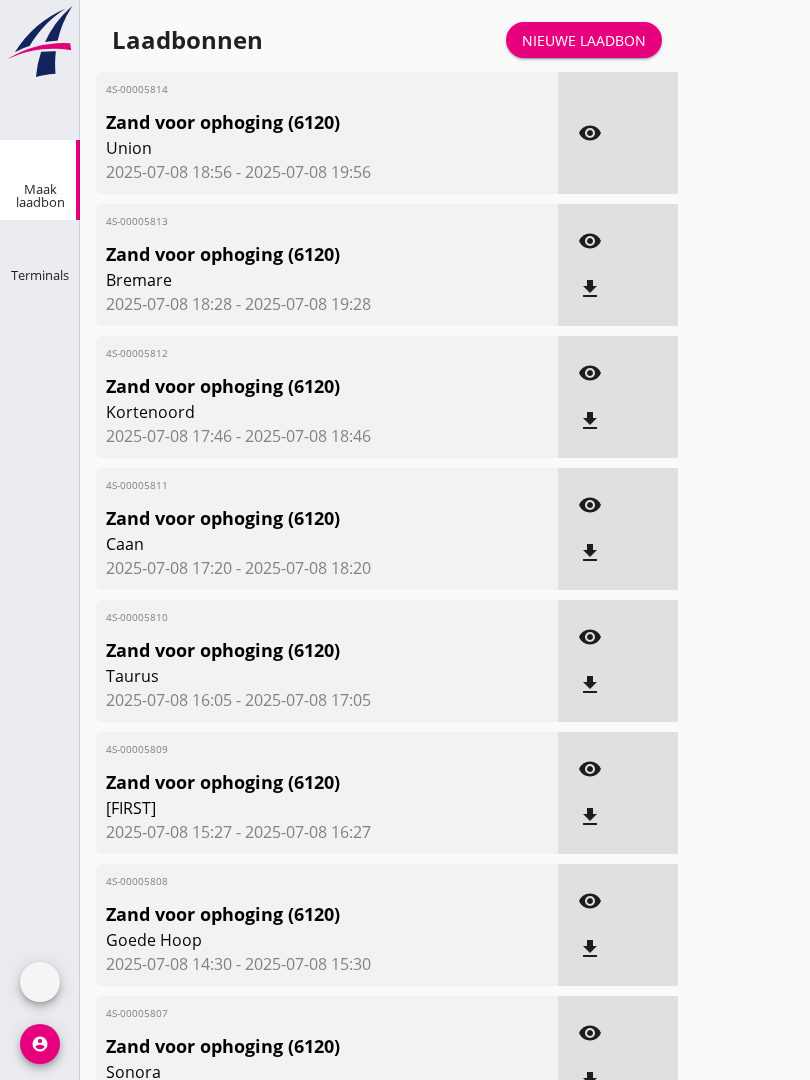 scroll, scrollTop: 0, scrollLeft: 0, axis: both 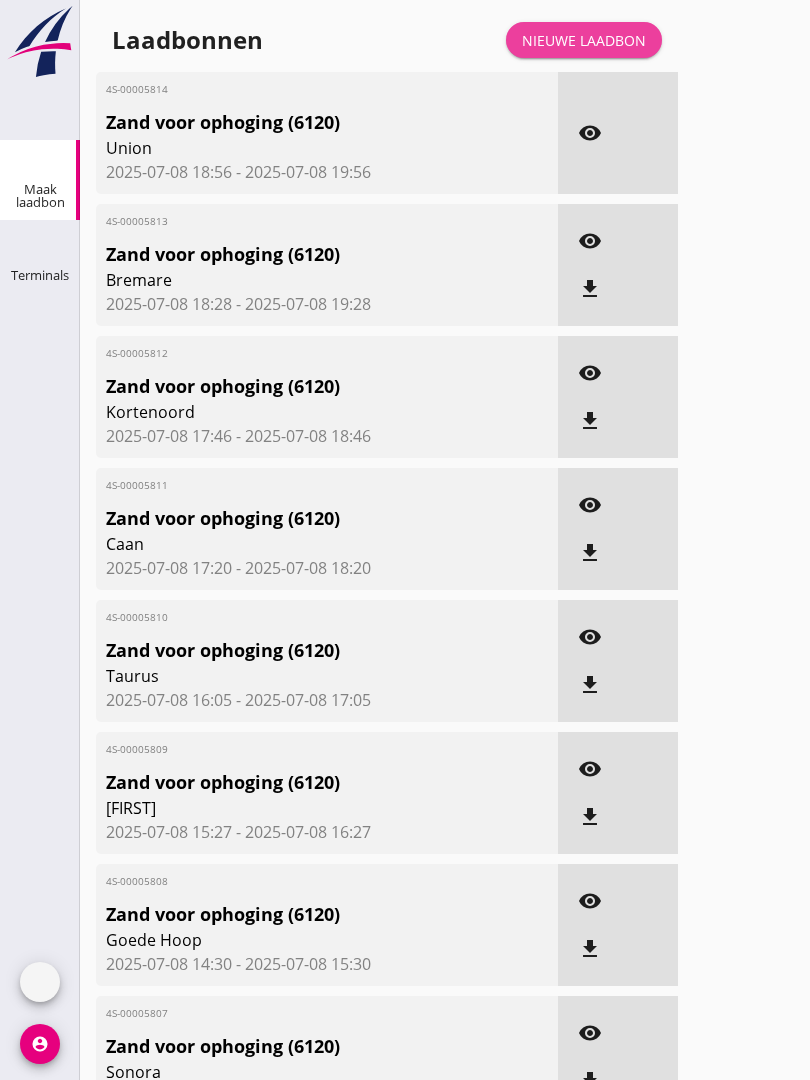 click on "Nieuwe laadbon" at bounding box center [584, 40] 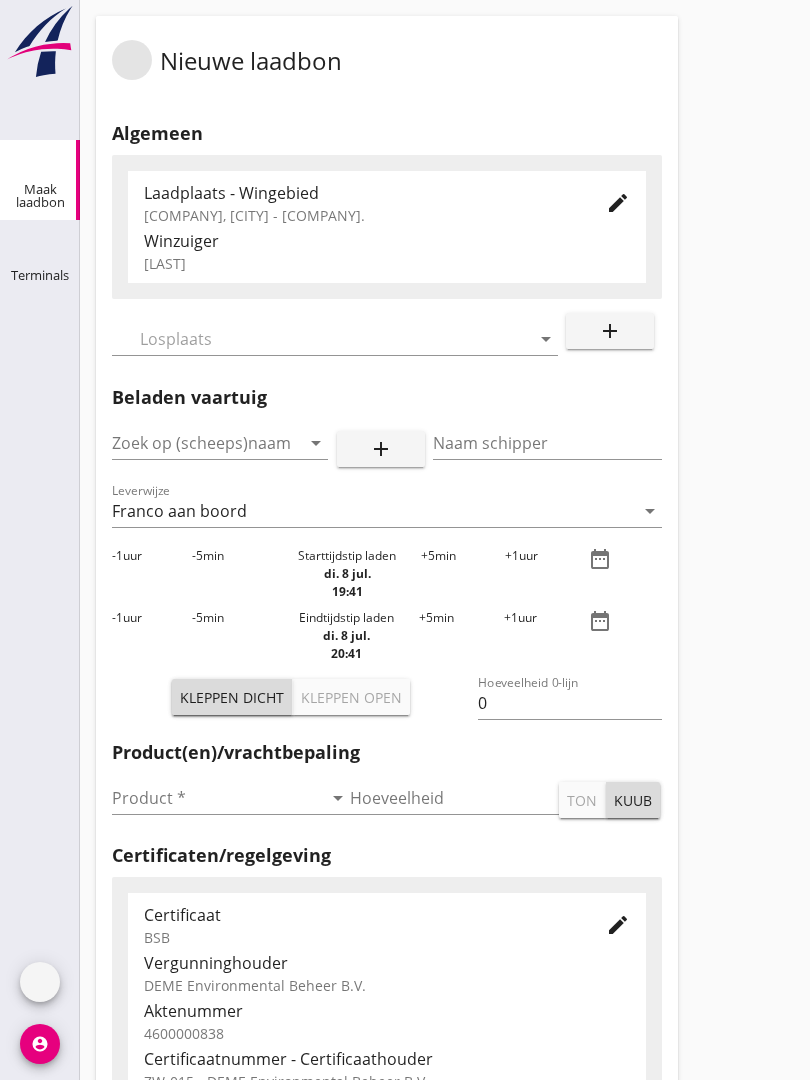 click at bounding box center [321, 339] 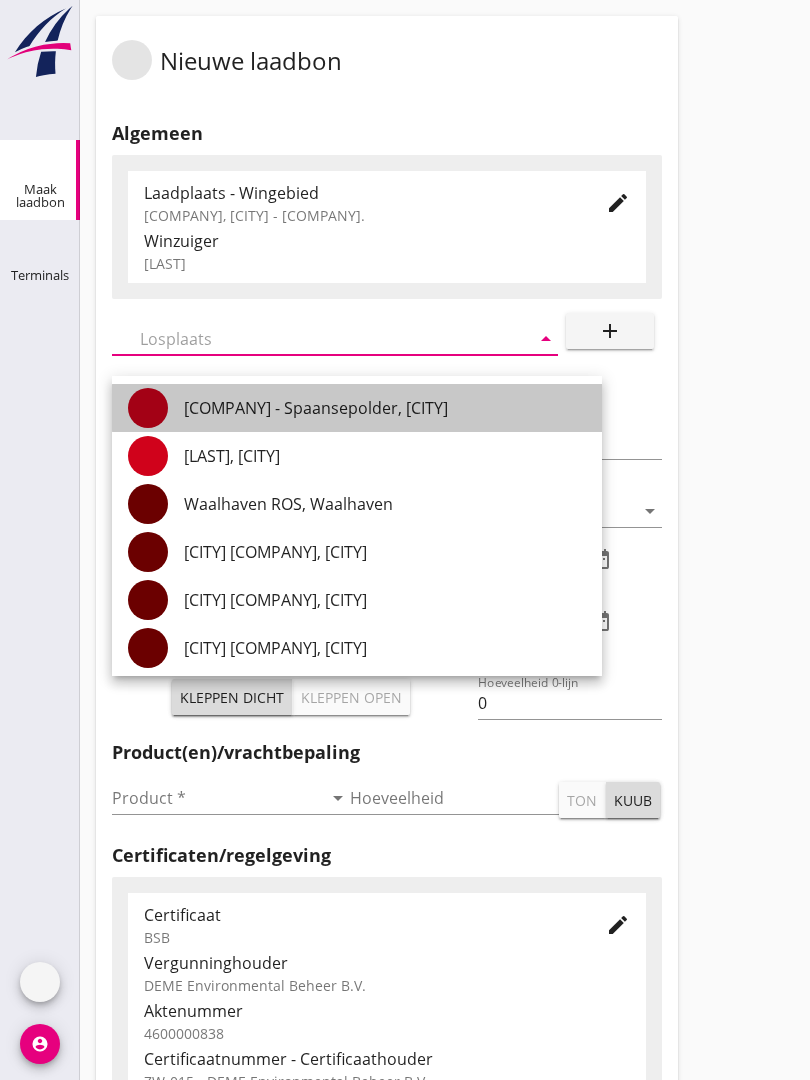 click on "[COMPANY] - Spaansepolder, [CITY]" at bounding box center (385, 408) 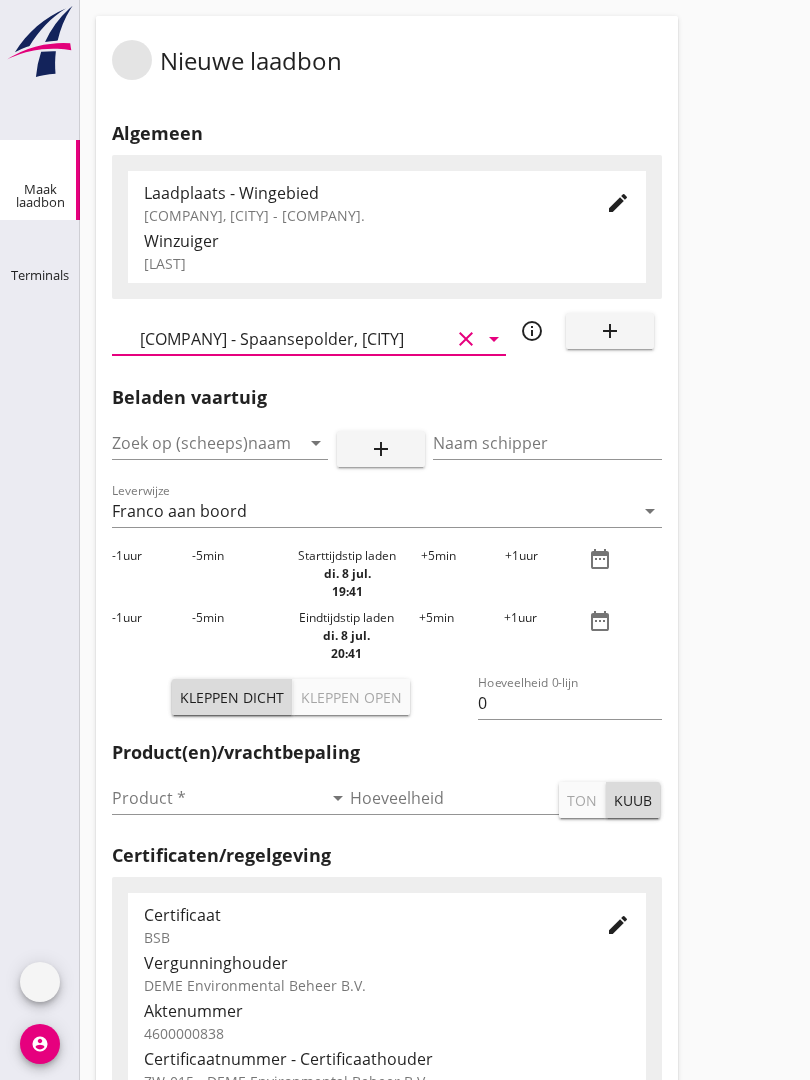 click at bounding box center [192, 443] 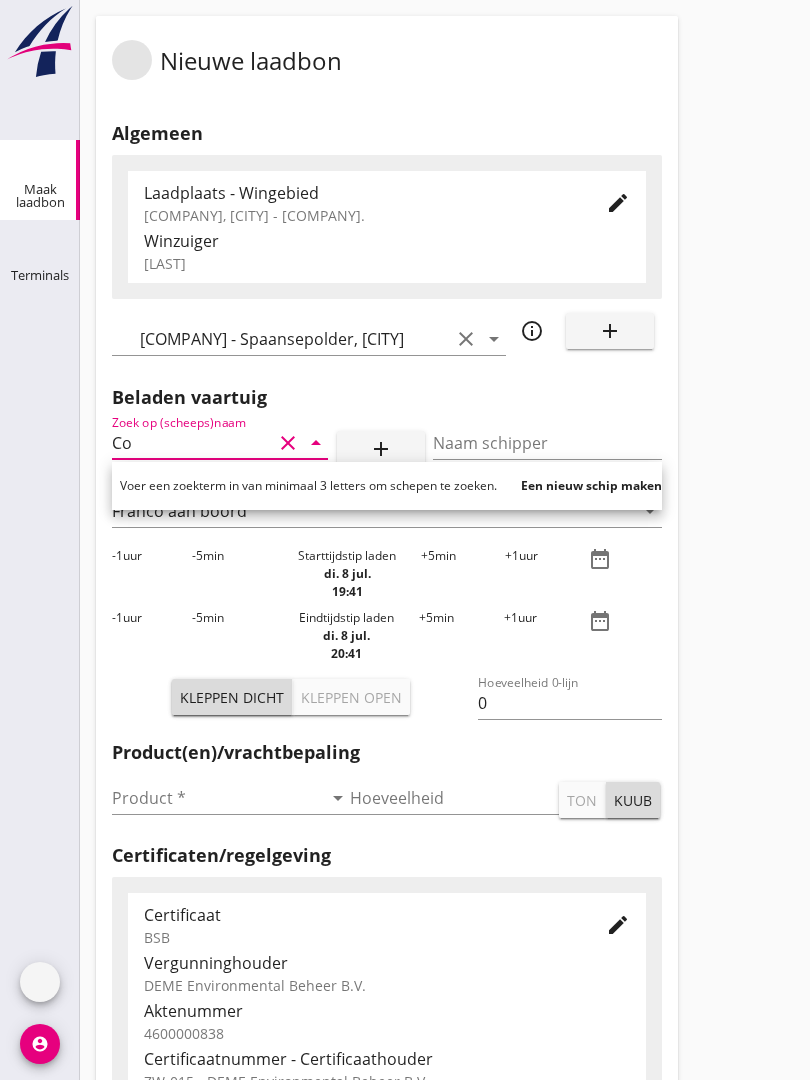 type on "[FIRST]" 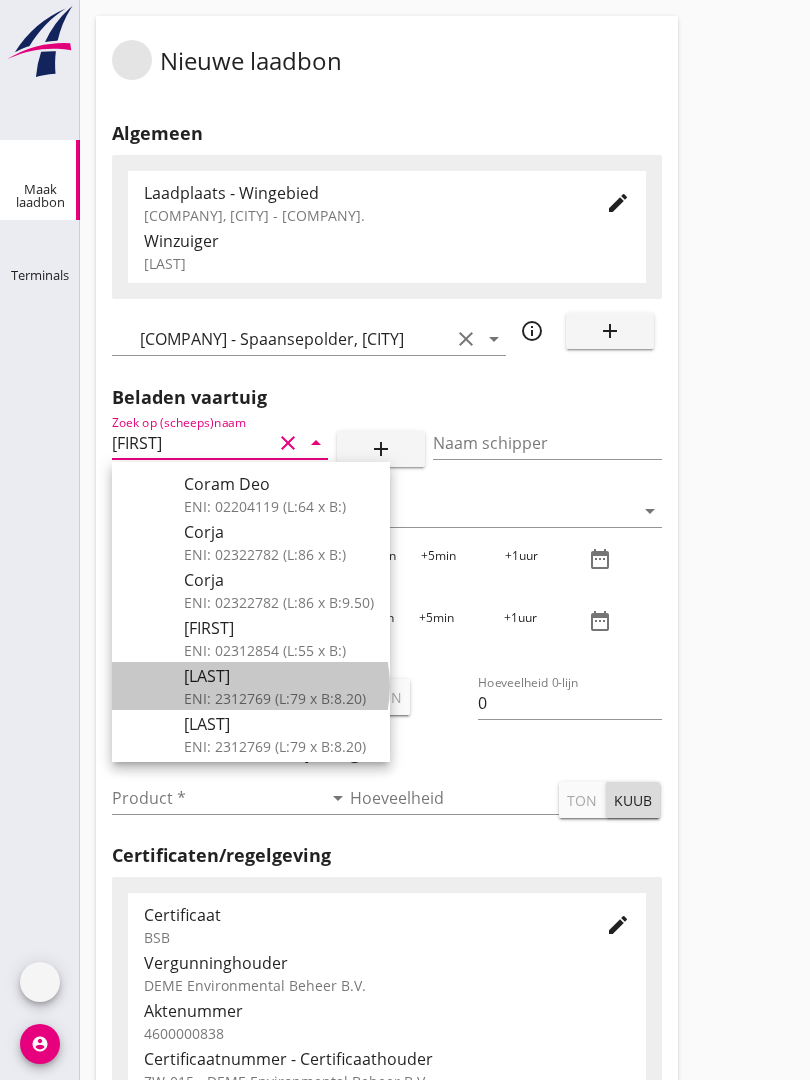 click on "[LAST]" at bounding box center (279, 676) 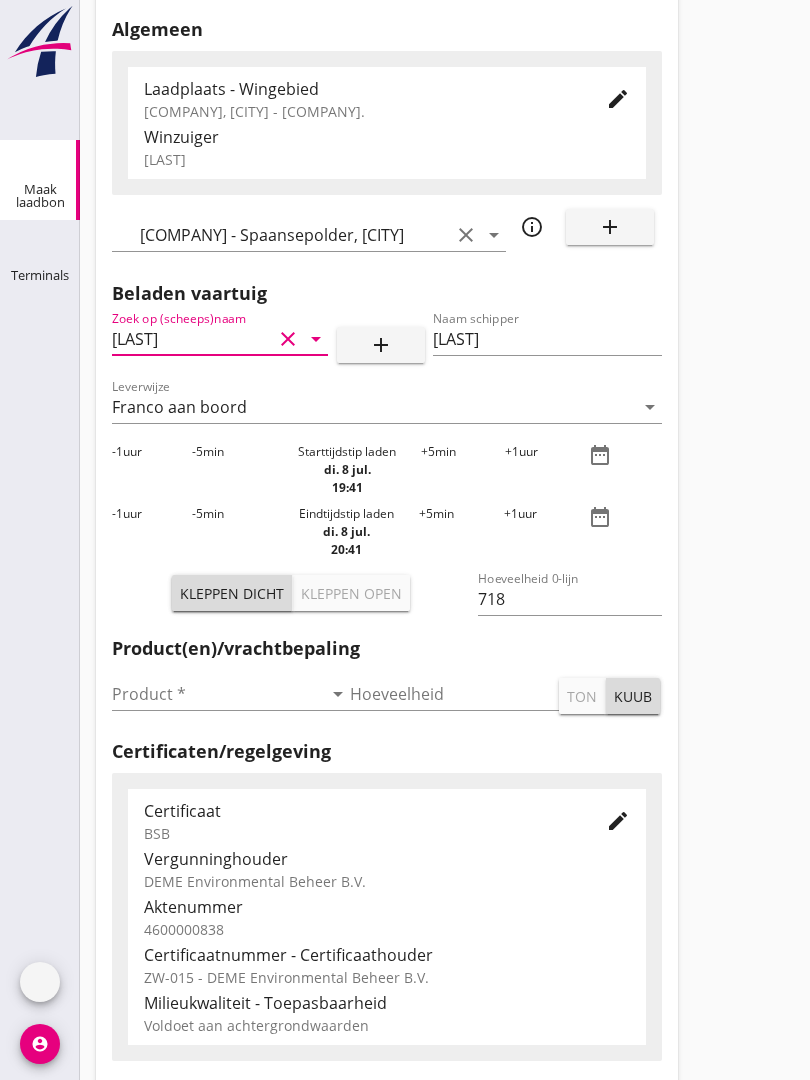 scroll, scrollTop: 103, scrollLeft: 0, axis: vertical 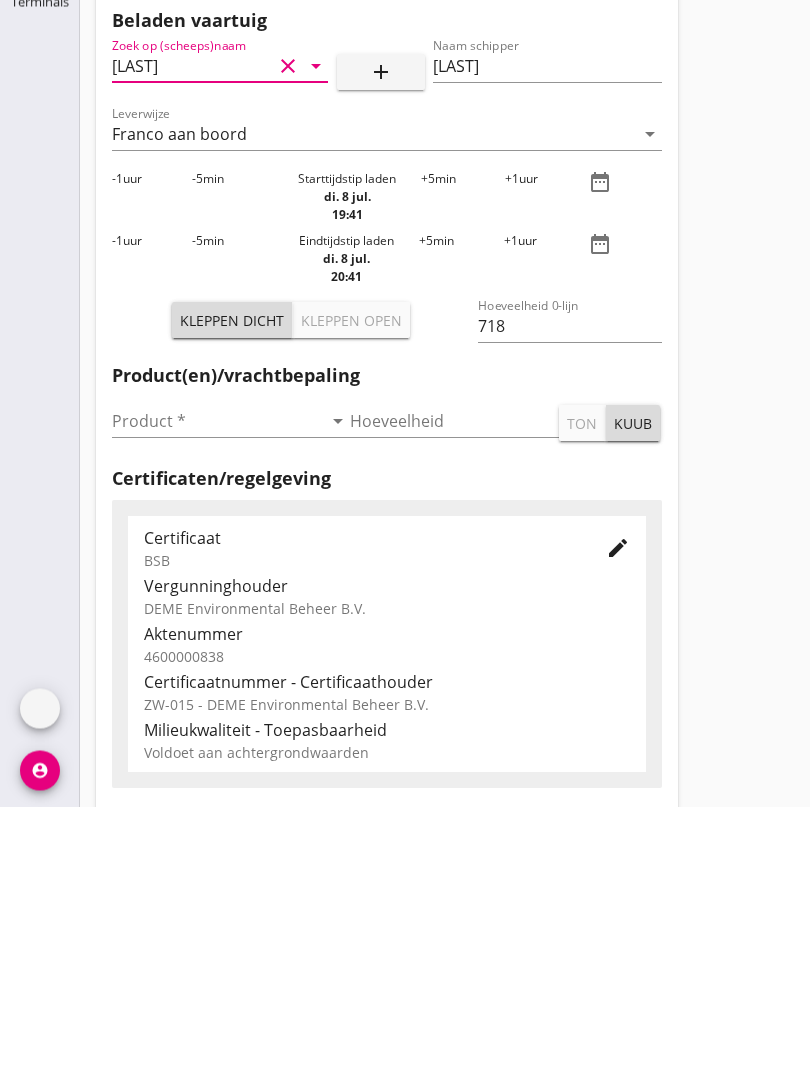 click at bounding box center (217, 695) 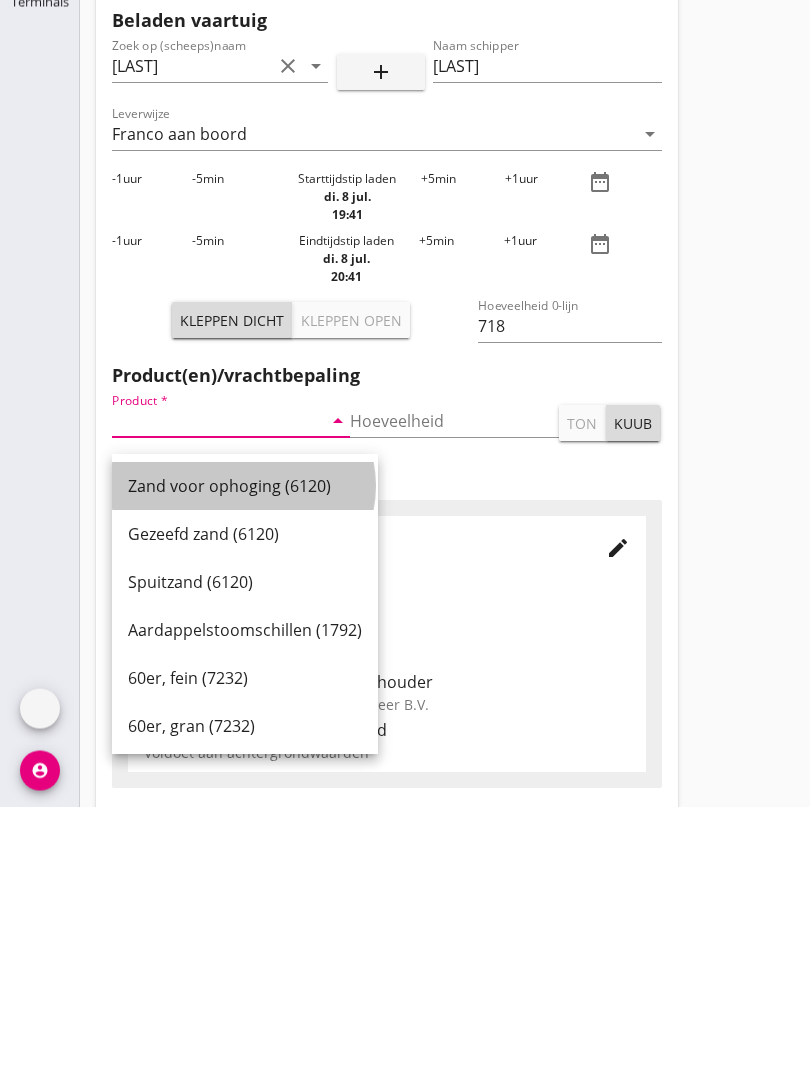 click on "Zand voor ophoging (6120)" at bounding box center (245, 760) 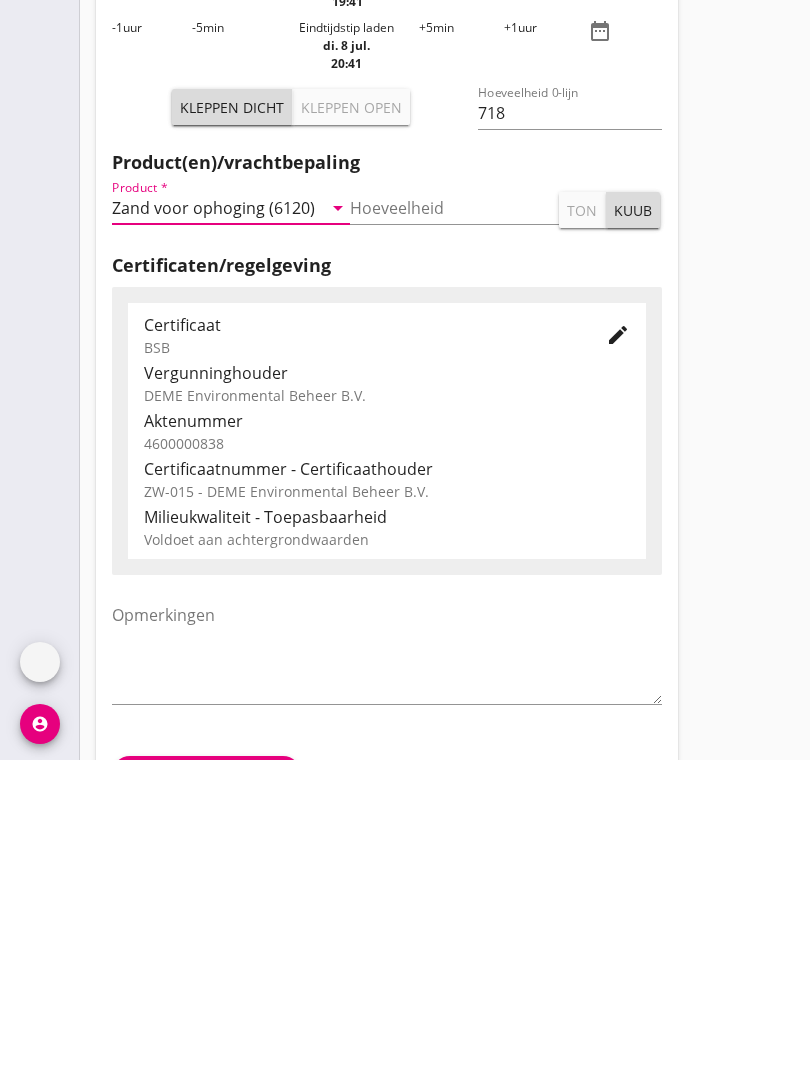 scroll, scrollTop: 350, scrollLeft: 0, axis: vertical 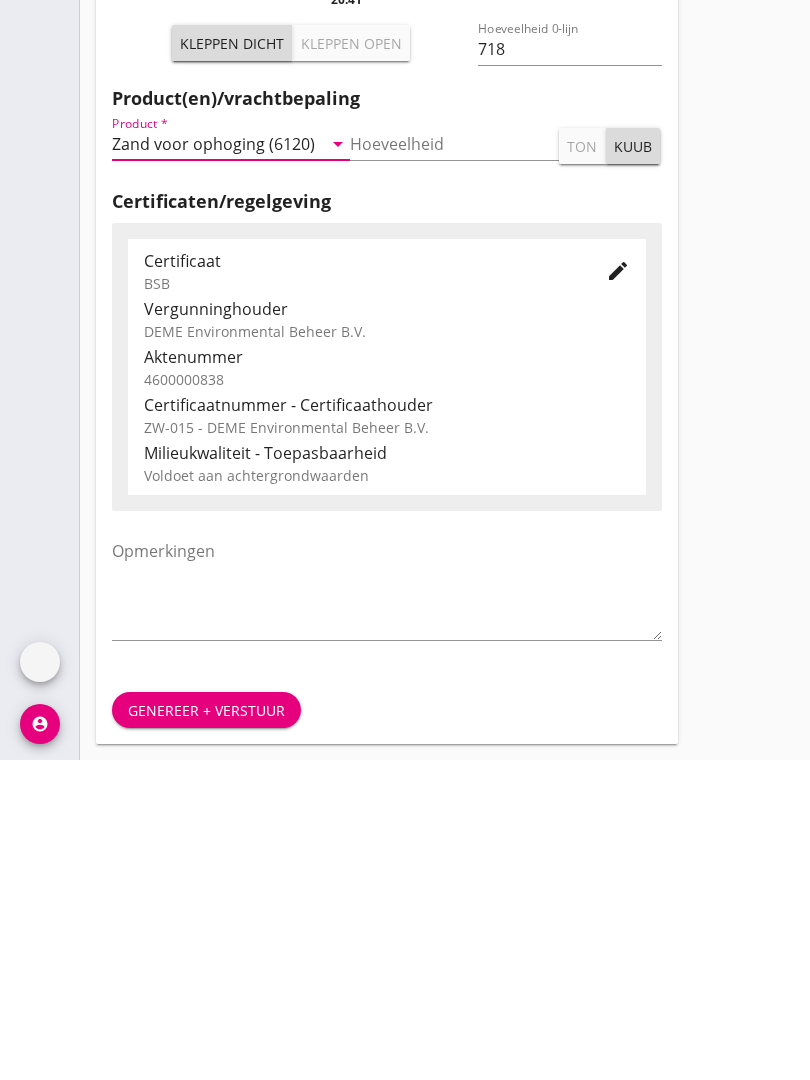 click on "Genereer + verstuur" at bounding box center (206, 1030) 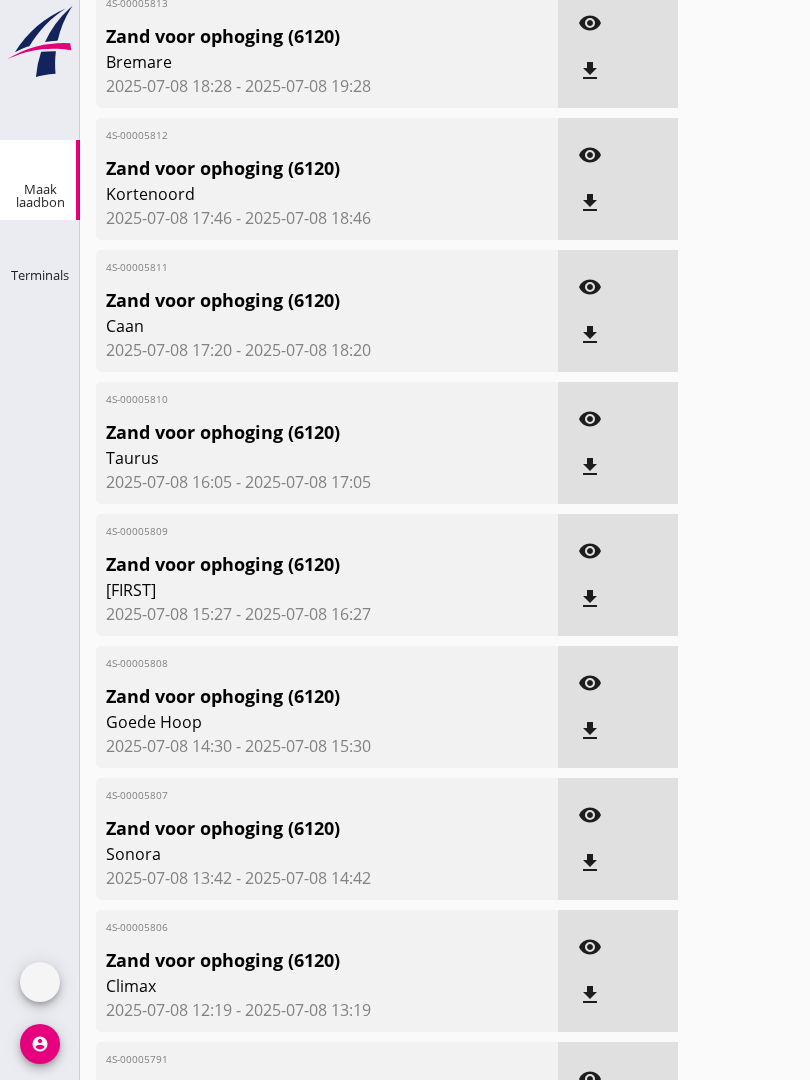 scroll, scrollTop: 0, scrollLeft: 0, axis: both 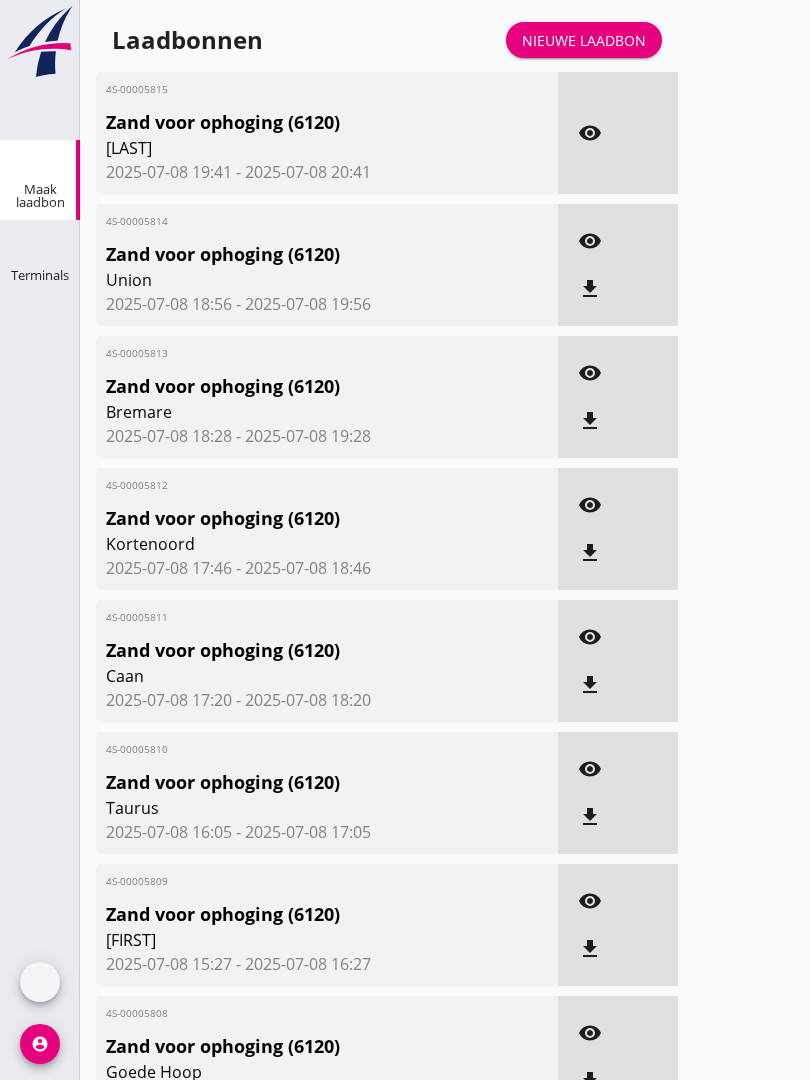 click on "Nieuwe laadbon" at bounding box center (584, 40) 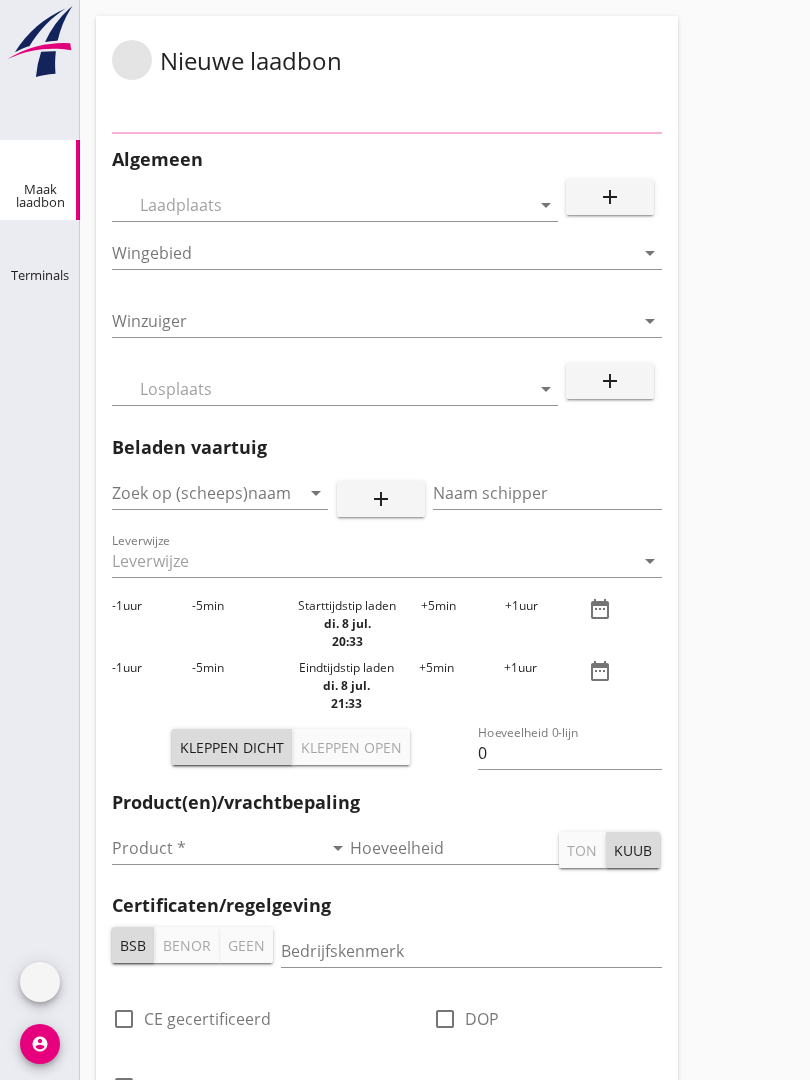 click on "Nieuwe laadbon" at bounding box center (387, 60) 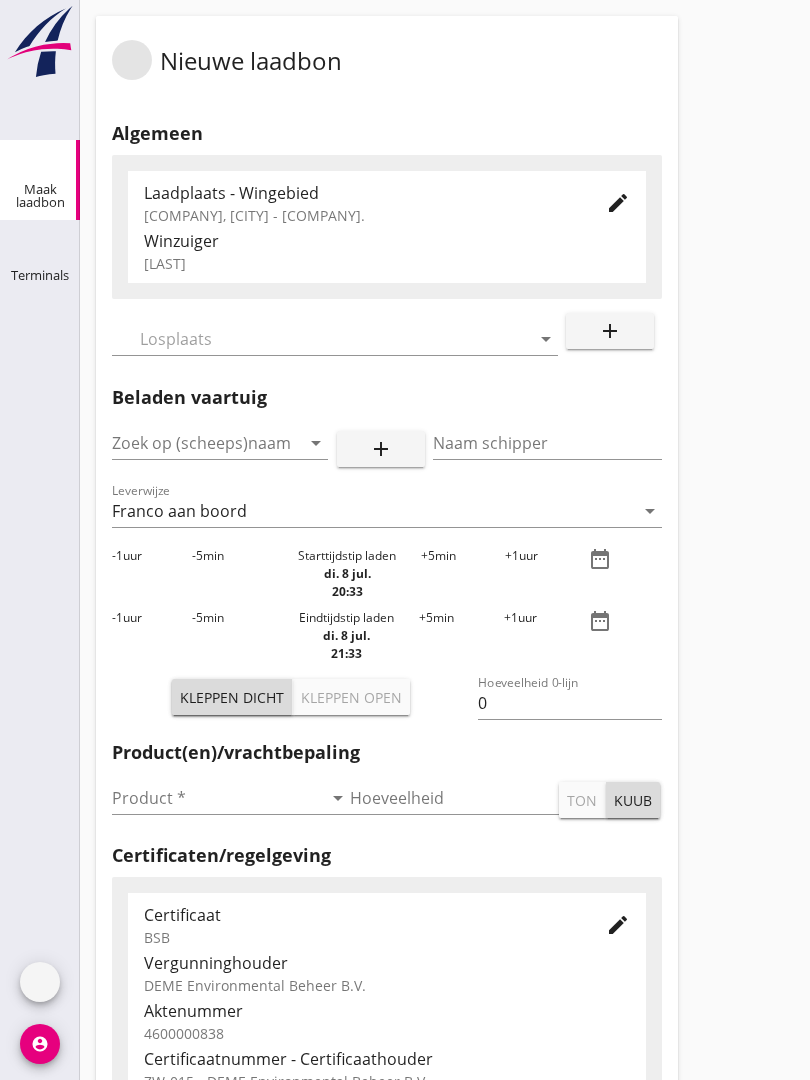 click at bounding box center (321, 339) 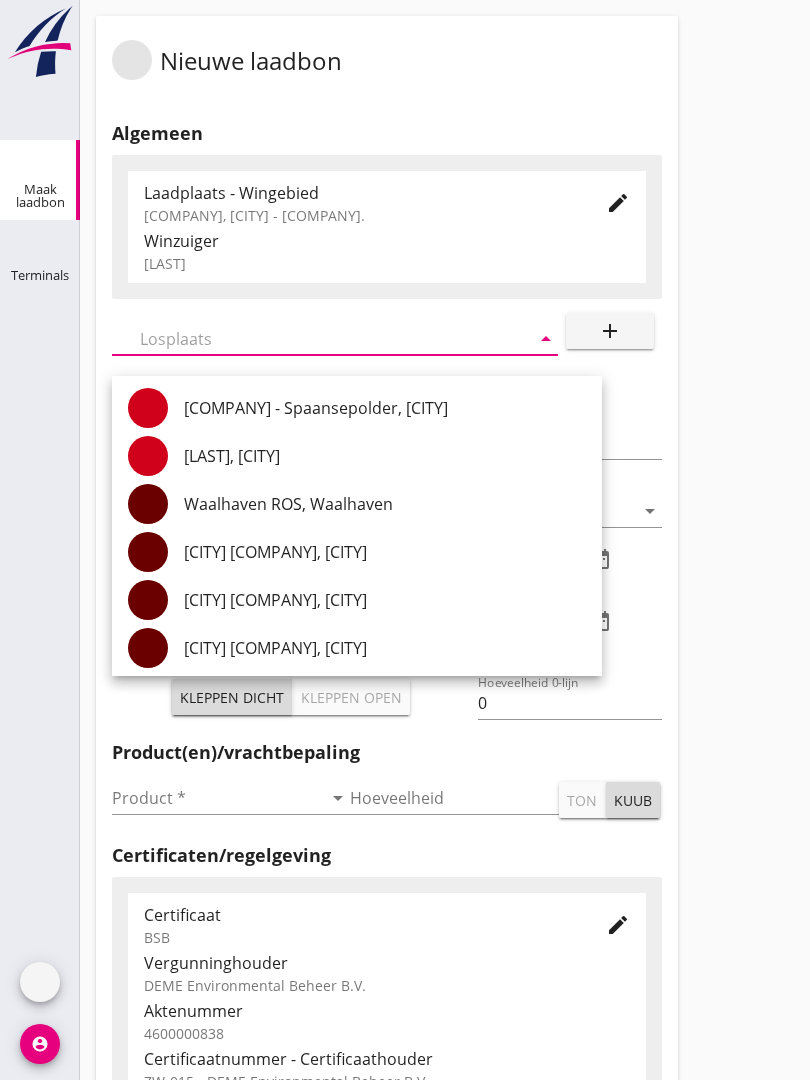 click on "[COMPANY] - Spaansepolder, [CITY]" at bounding box center (385, 408) 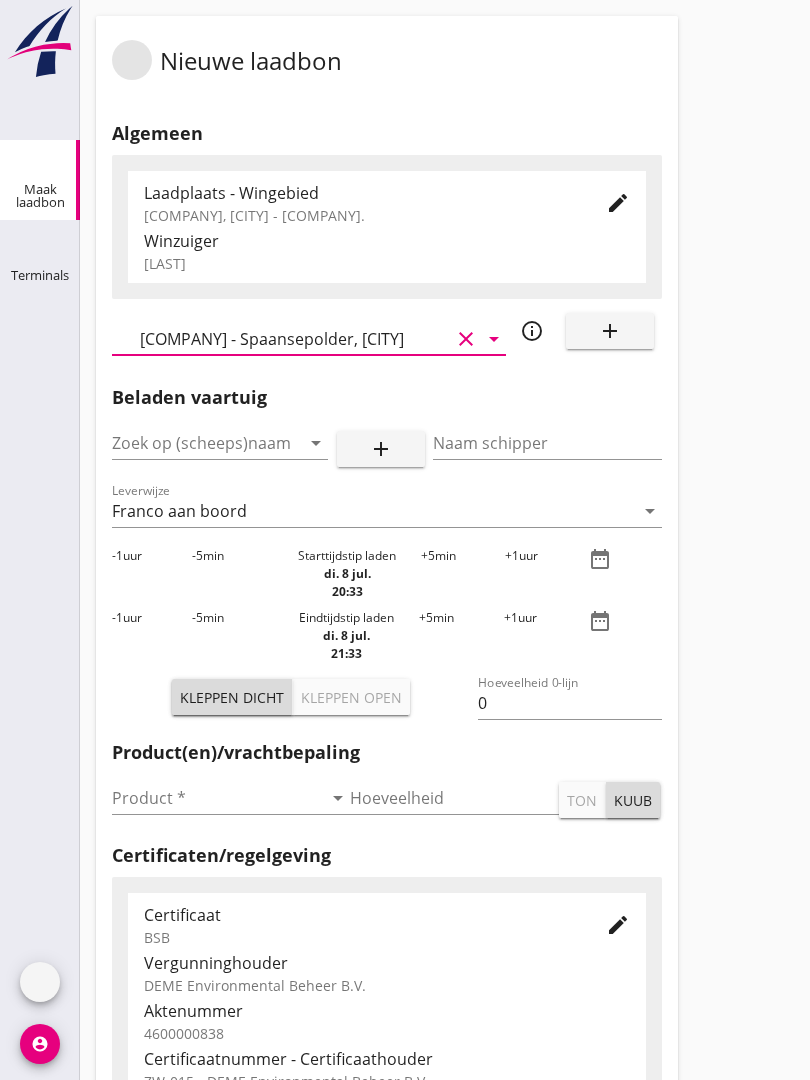 click at bounding box center [192, 443] 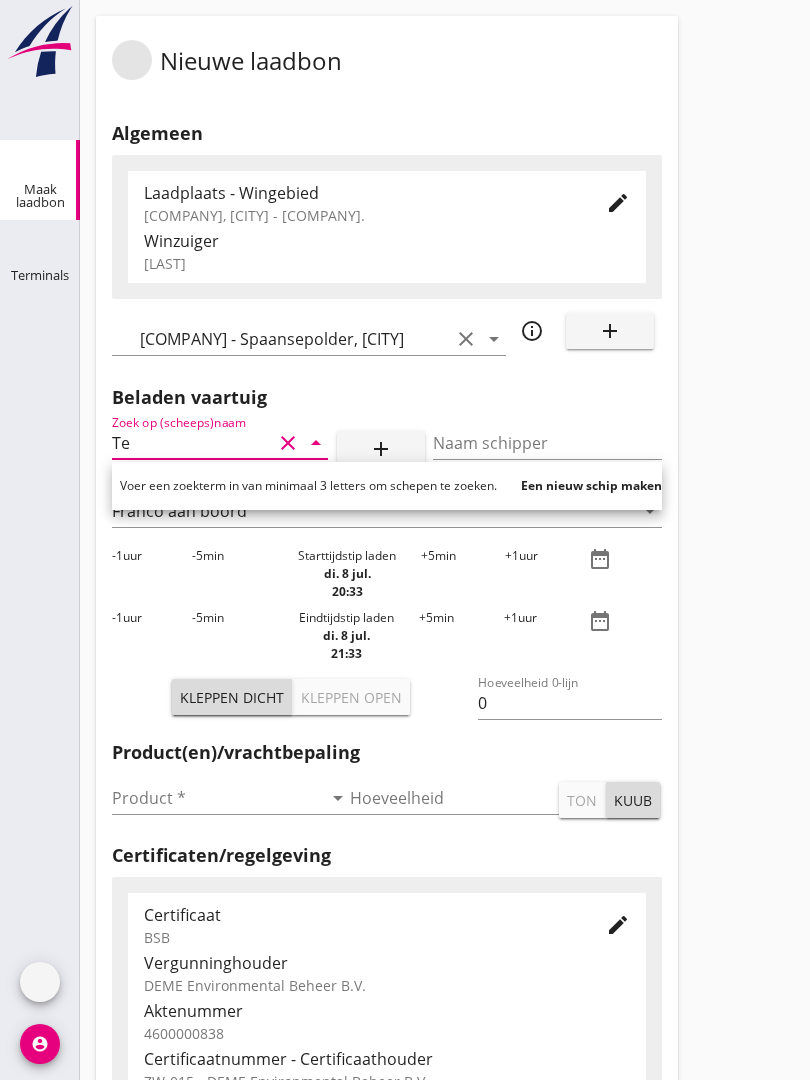 type on "Ter" 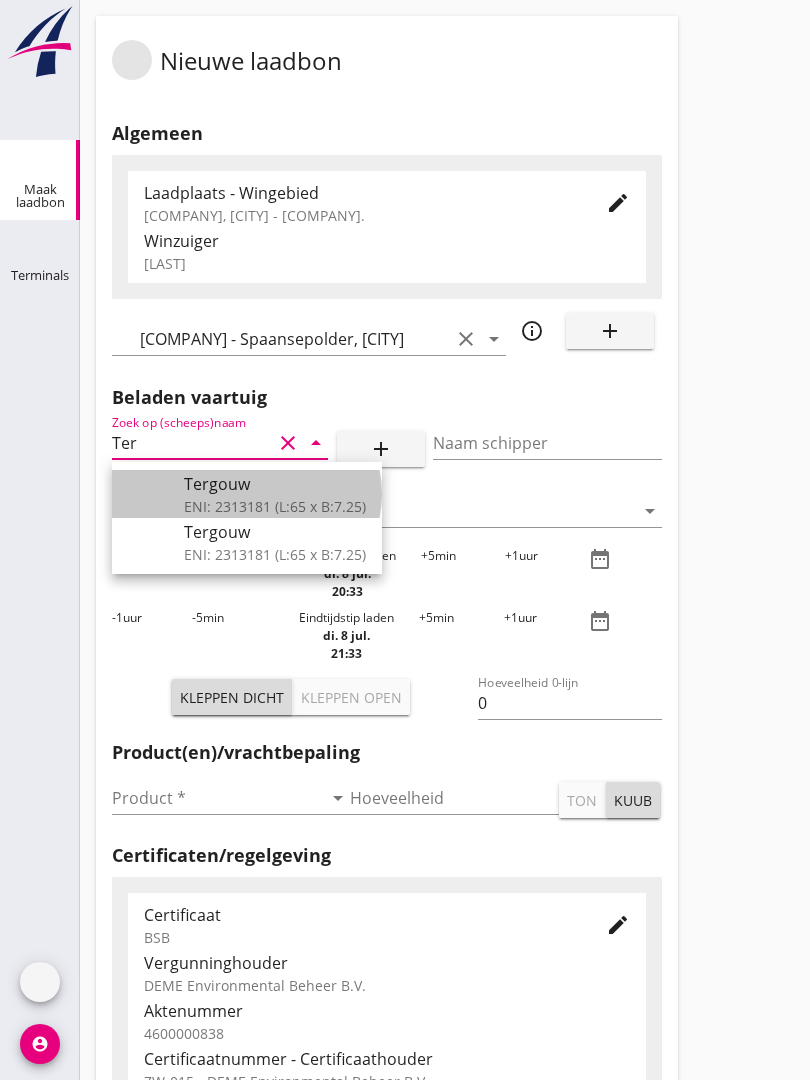 click on "Tergouw" at bounding box center [275, 484] 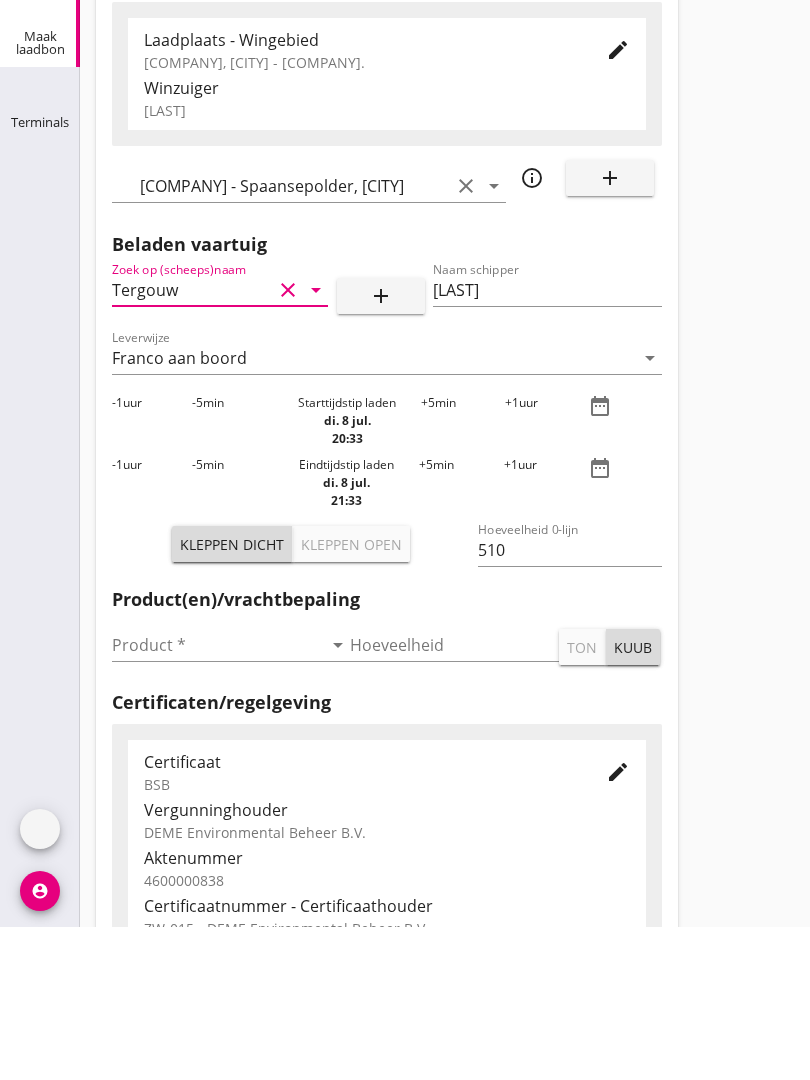 click at bounding box center (217, 798) 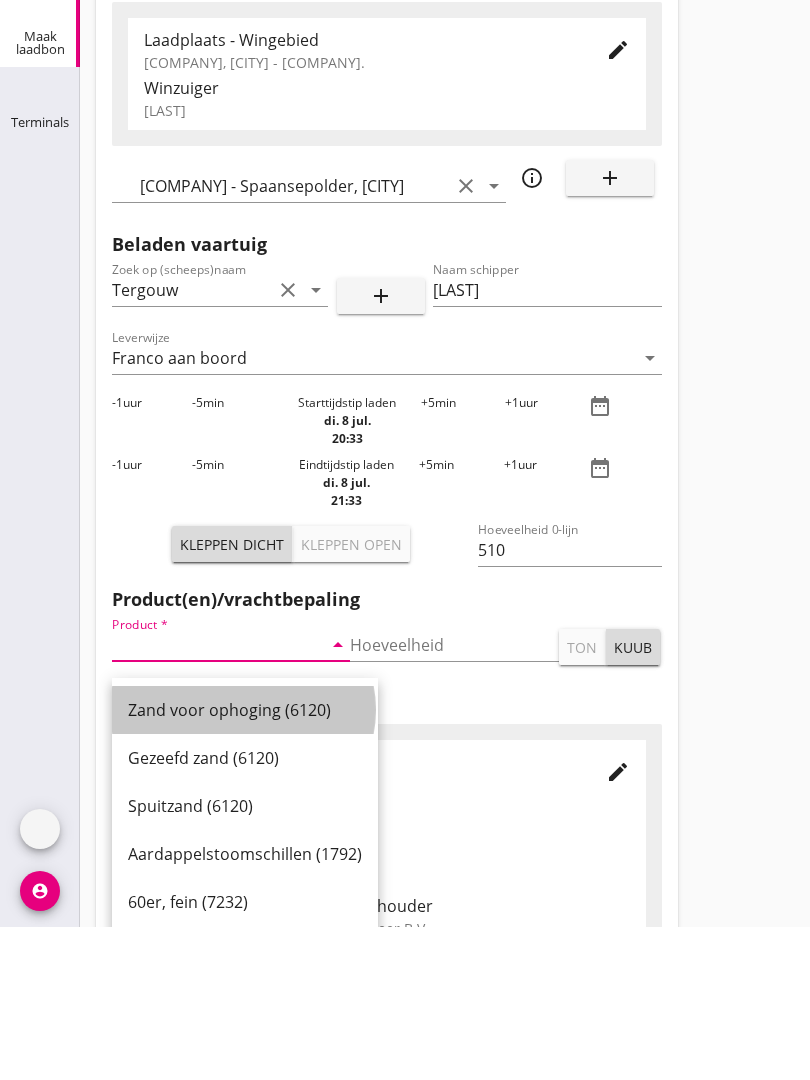 click on "Zand voor ophoging (6120)" at bounding box center (245, 863) 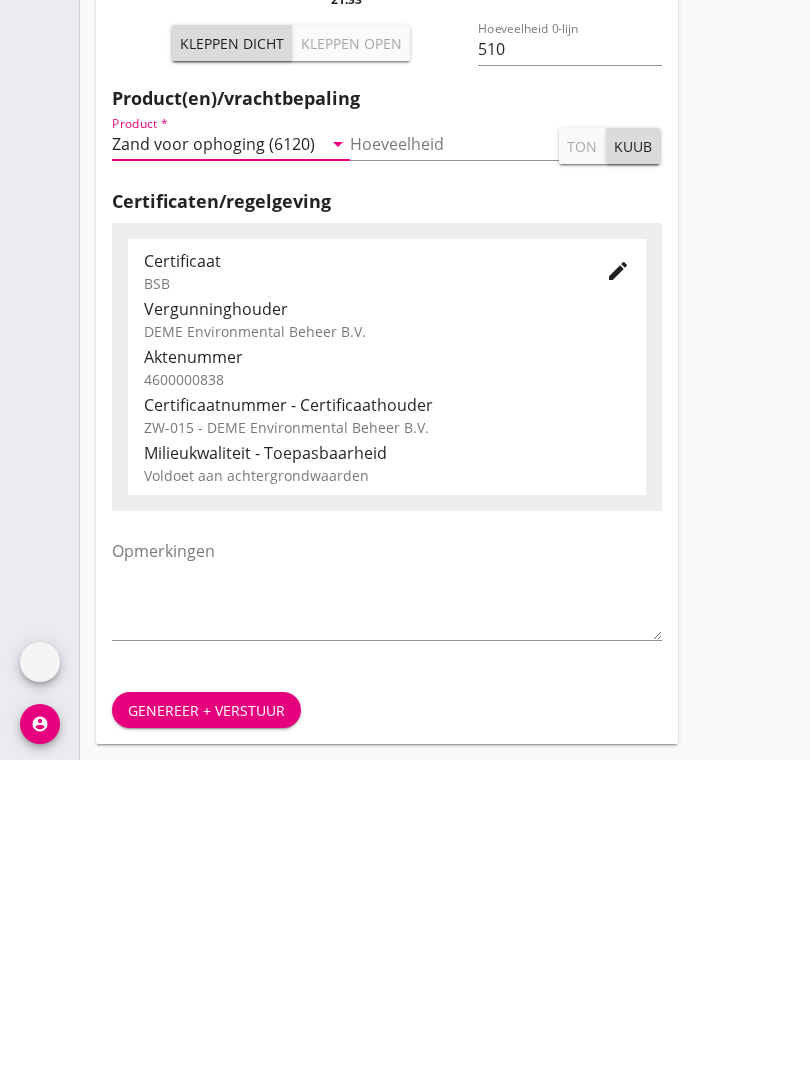 scroll, scrollTop: 350, scrollLeft: 0, axis: vertical 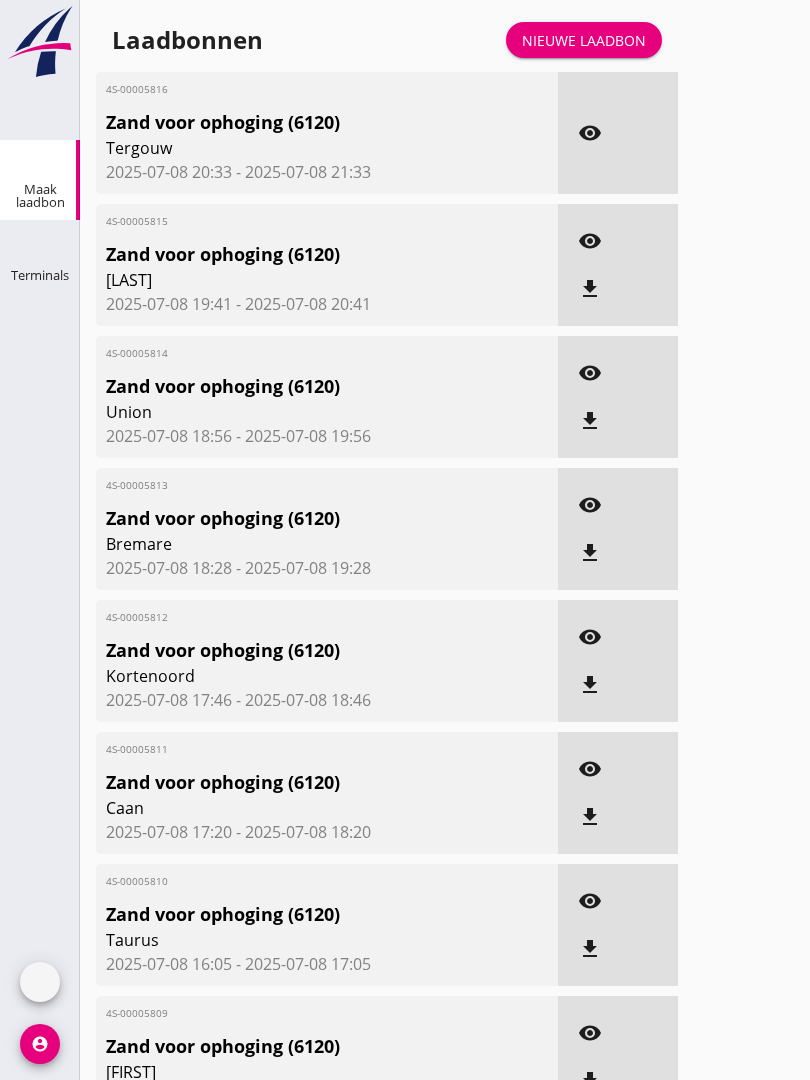 click on "Laadbonnen   Nieuwe laadbon   4S-00005816   Zand voor ophoging (6120)   Tergouw   2025-07-08 20:33 - 2025-07-08 21:33  visibility  4S-00005815   Zand voor ophoging (6120)   [LAST]   2025-07-08 19:41 - 2025-07-08 20:41  visibility file_download  4S-00005814   Zand voor ophoging (6120)   Union   2025-07-08 18:56 - 2025-07-08 19:56  visibility file_download  4S-00005813   Zand voor ophoging (6120)   Bremare   2025-07-08 18:28 - 2025-07-08 19:28  visibility file_download  4S-00005812   Zand voor ophoging (6120)   Kortenoord   2025-07-08 17:46 - 2025-07-08 18:46  visibility file_download  4S-00005811   Zand voor ophoging (6120)   Caan   2025-07-08 17:20 - 2025-07-08 18:20  visibility file_download  4S-00005810   Zand voor ophoging (6120)   Taurus   2025-07-08 16:05 - 2025-07-08 17:05  visibility file_download  4S-00005809   Zand voor ophoging (6120)   [FIRST]   2025-07-08 15:27 - 2025-07-08 16:27  visibility file_download  4S-00005808   Zand voor ophoging (6120)   Goede Hoop  visibility file_download  Sonora" at bounding box center [445, 3806] 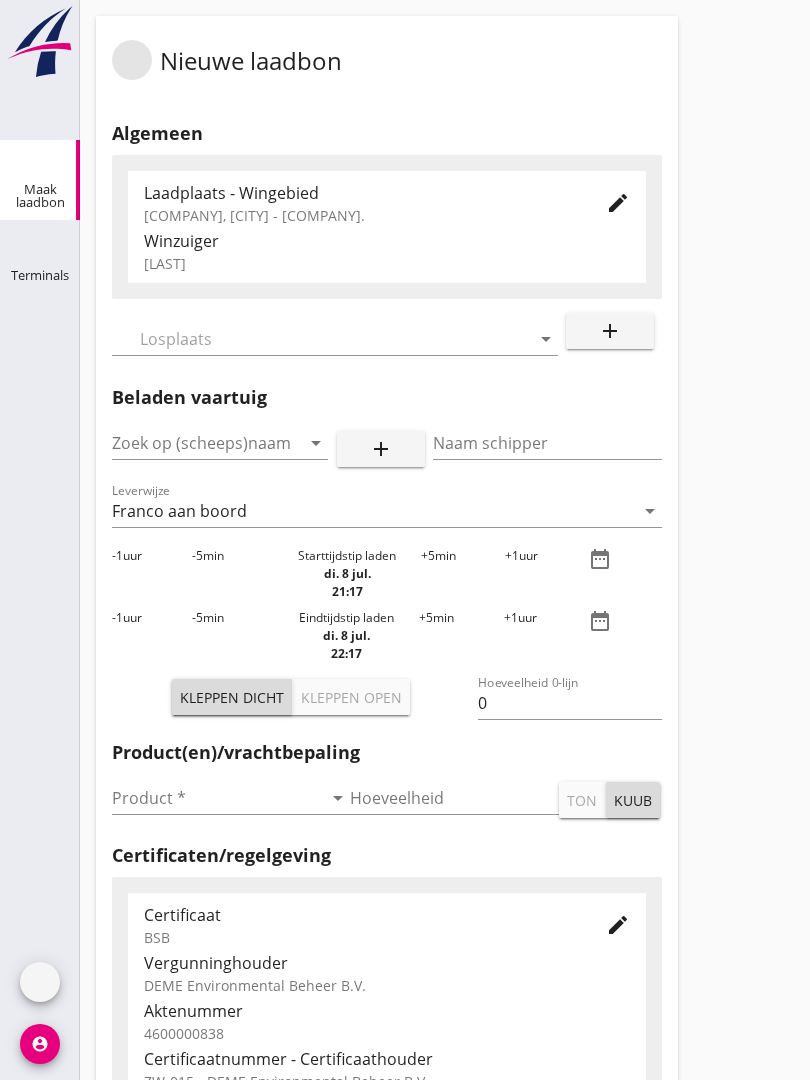 click at bounding box center [321, 339] 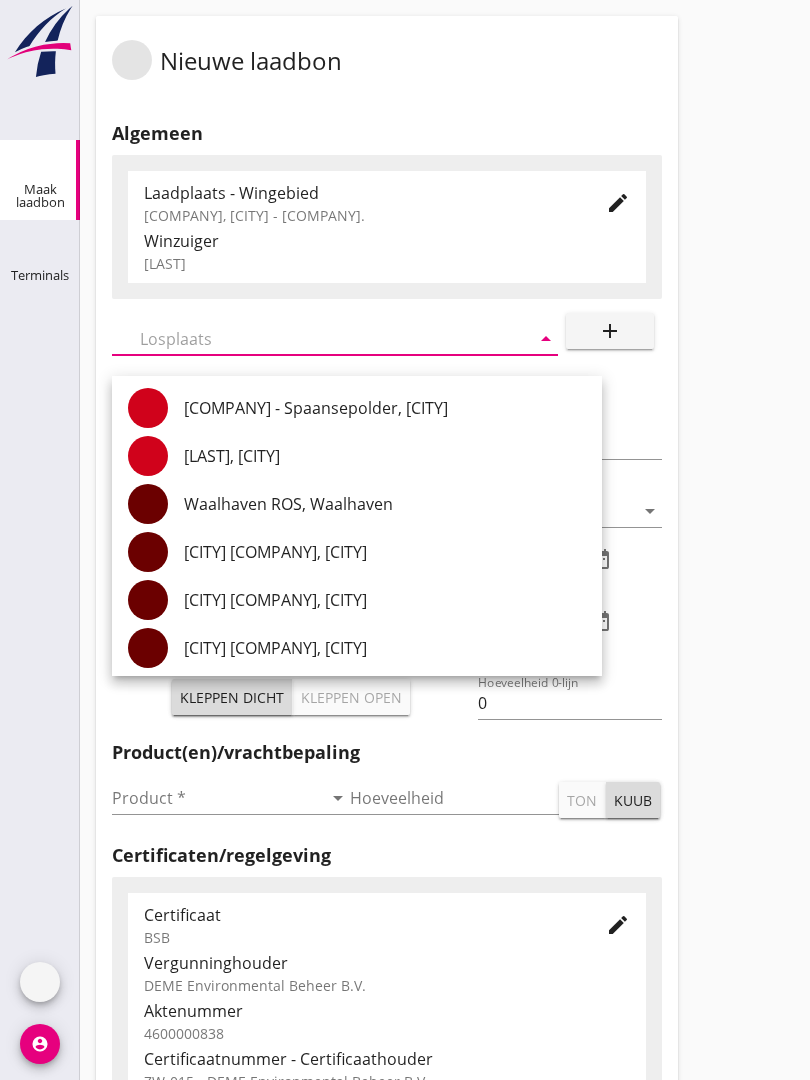 click on "[LAST], [CITY]" at bounding box center (385, 456) 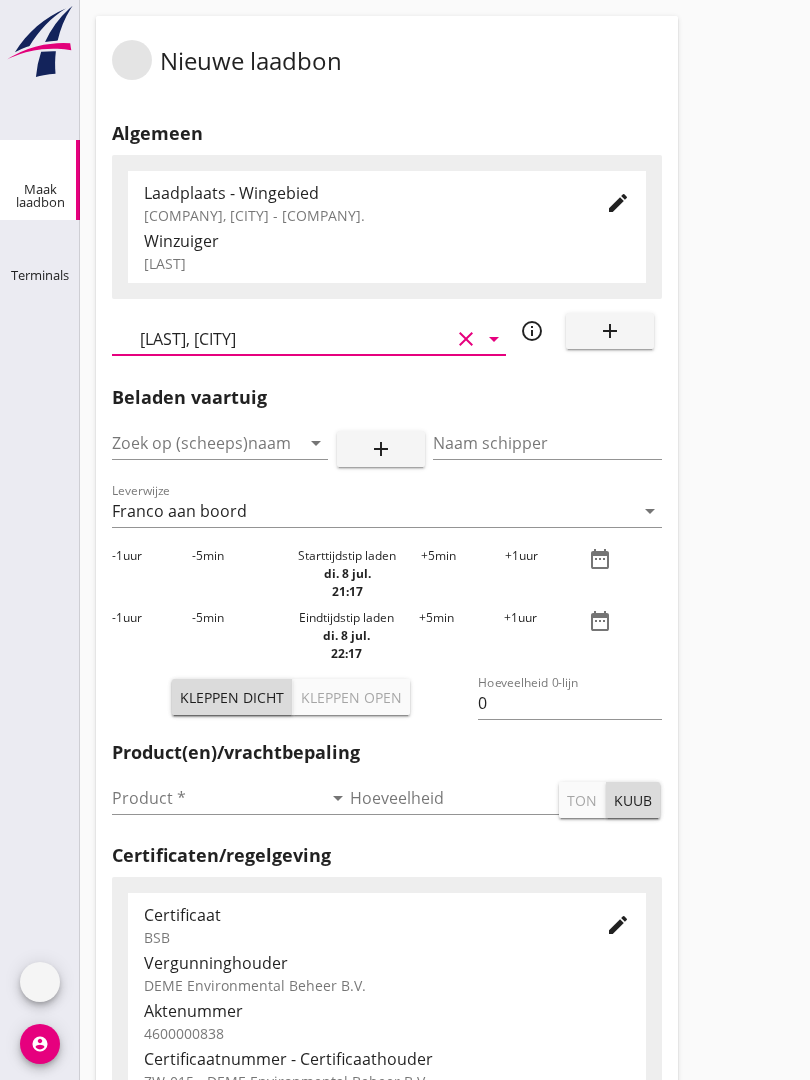 click at bounding box center [192, 443] 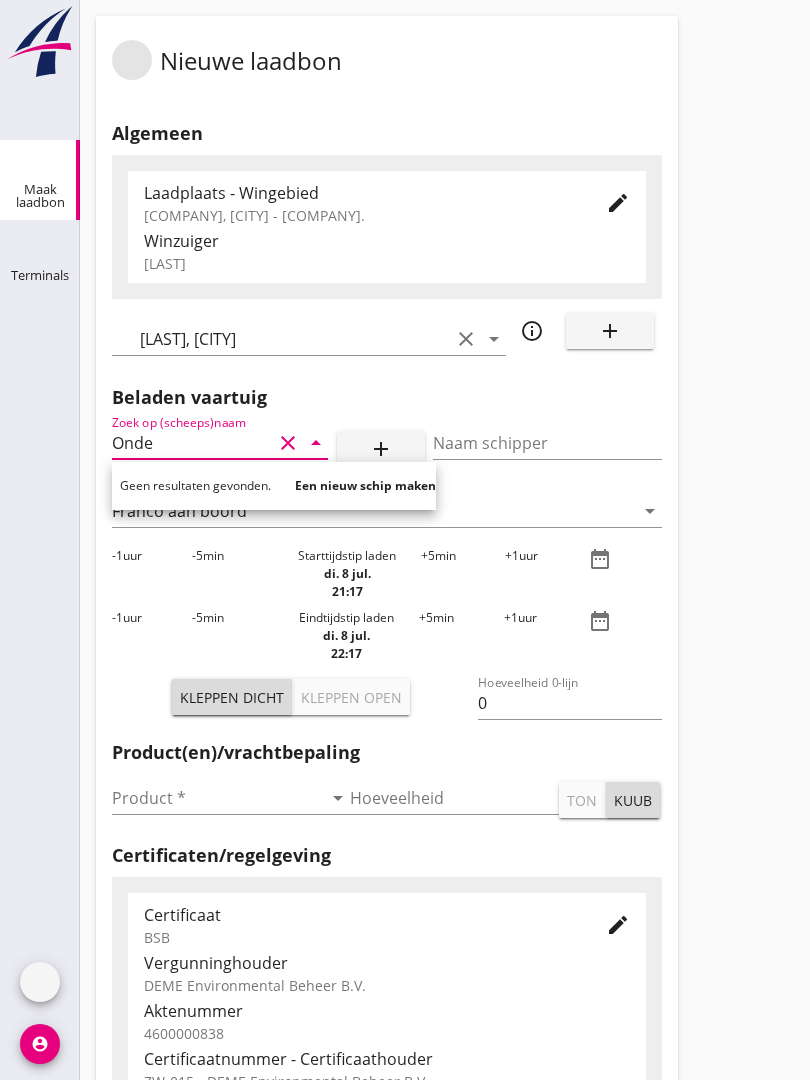 type on "Onder" 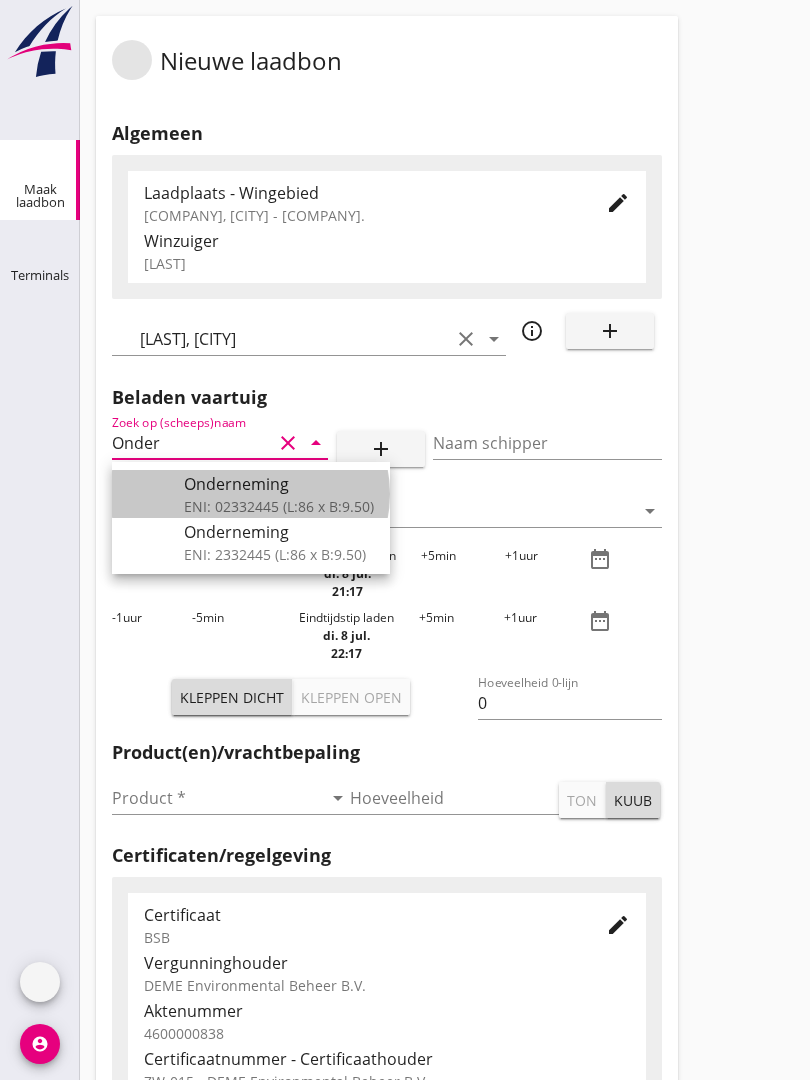 click on "Onderneming" at bounding box center [279, 484] 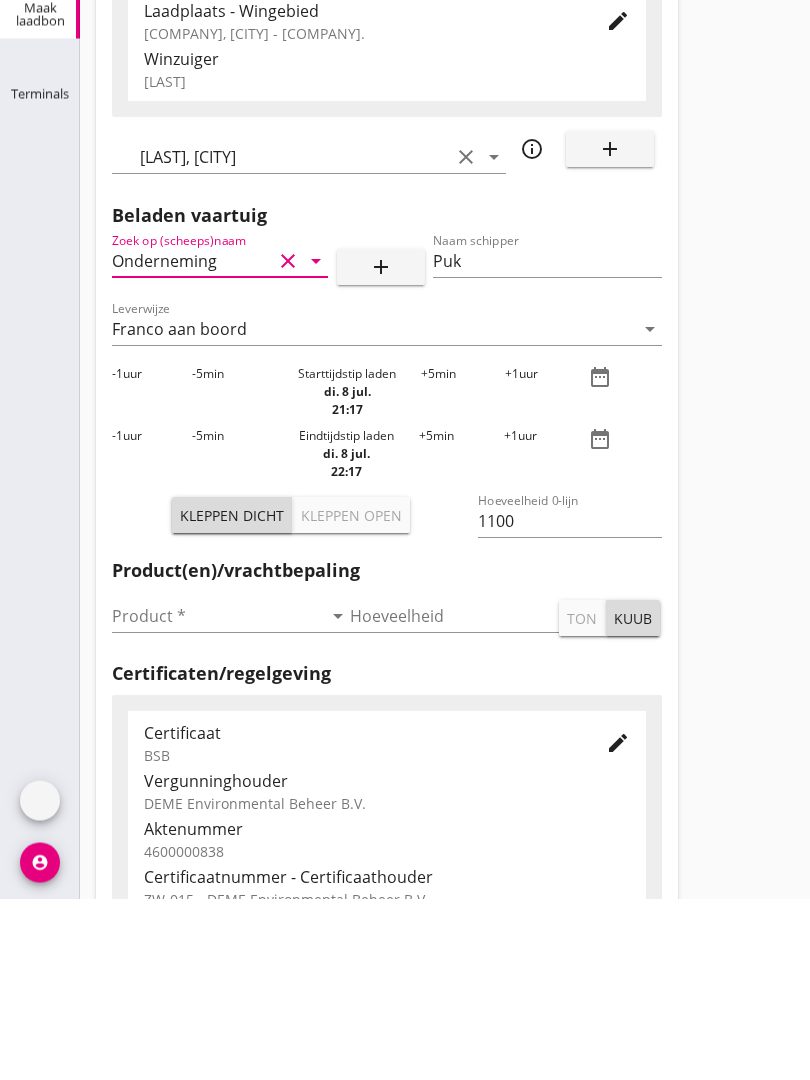 click at bounding box center [217, 798] 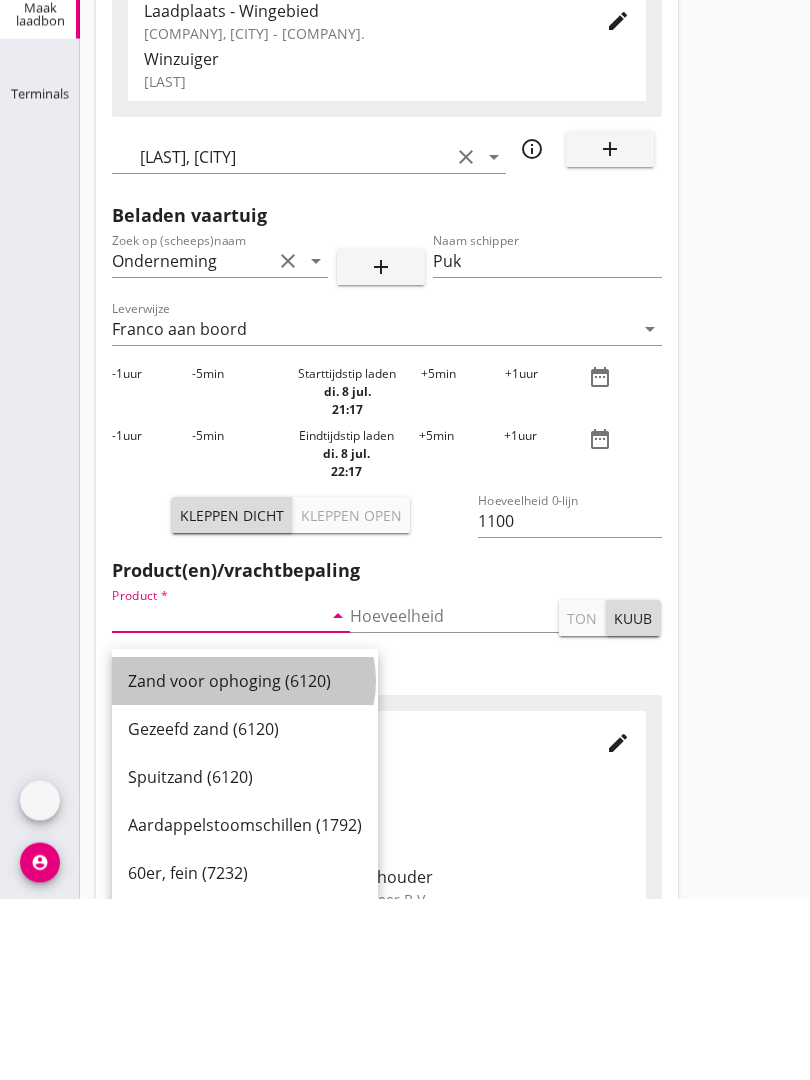 click on "Zand voor ophoging (6120)" at bounding box center [245, 863] 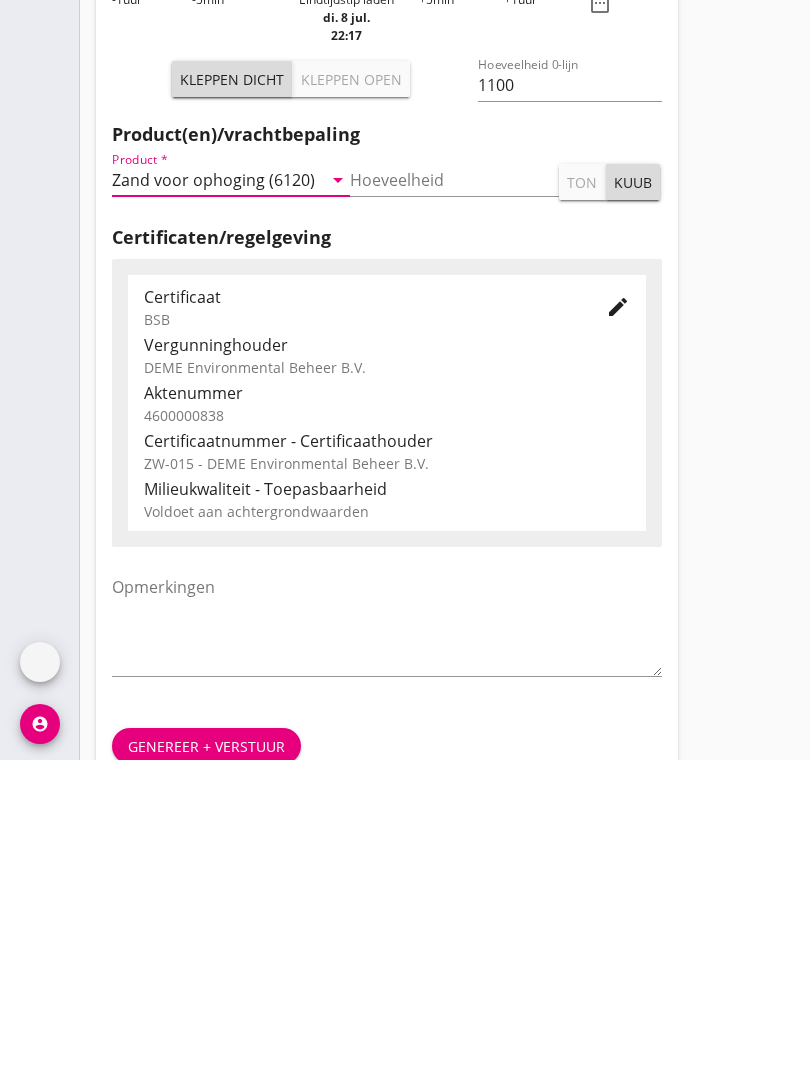 scroll, scrollTop: 350, scrollLeft: 0, axis: vertical 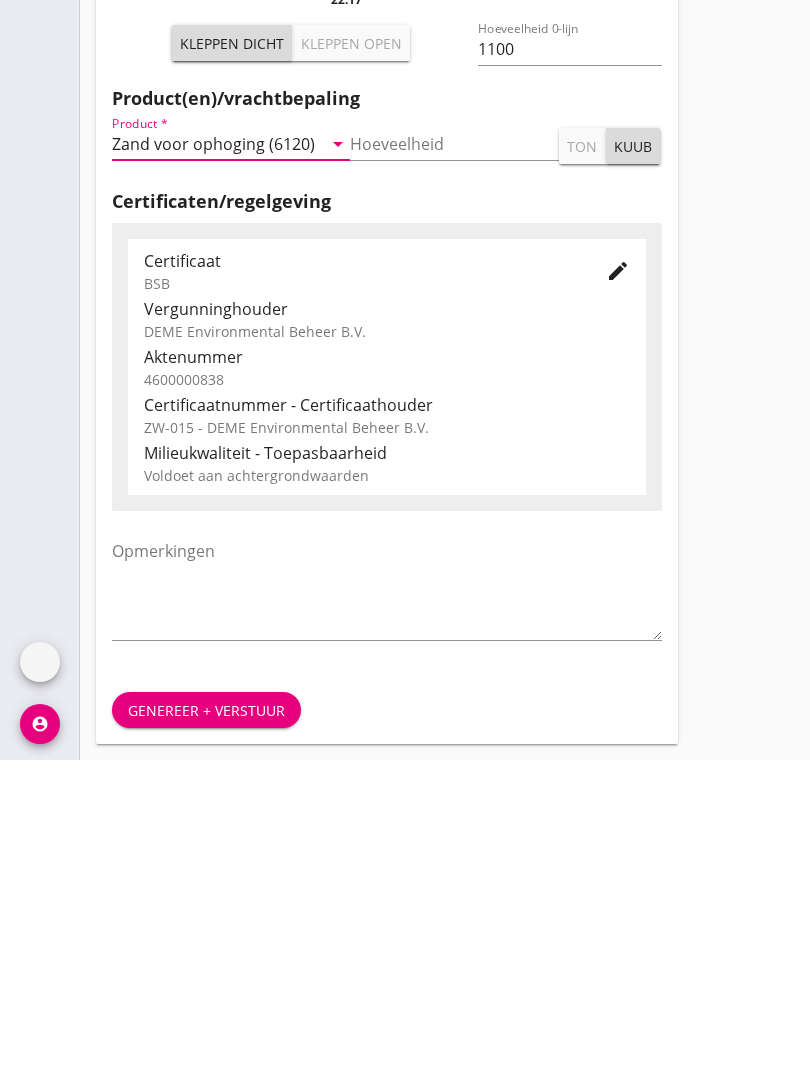 click on "Genereer + verstuur" at bounding box center [206, 1030] 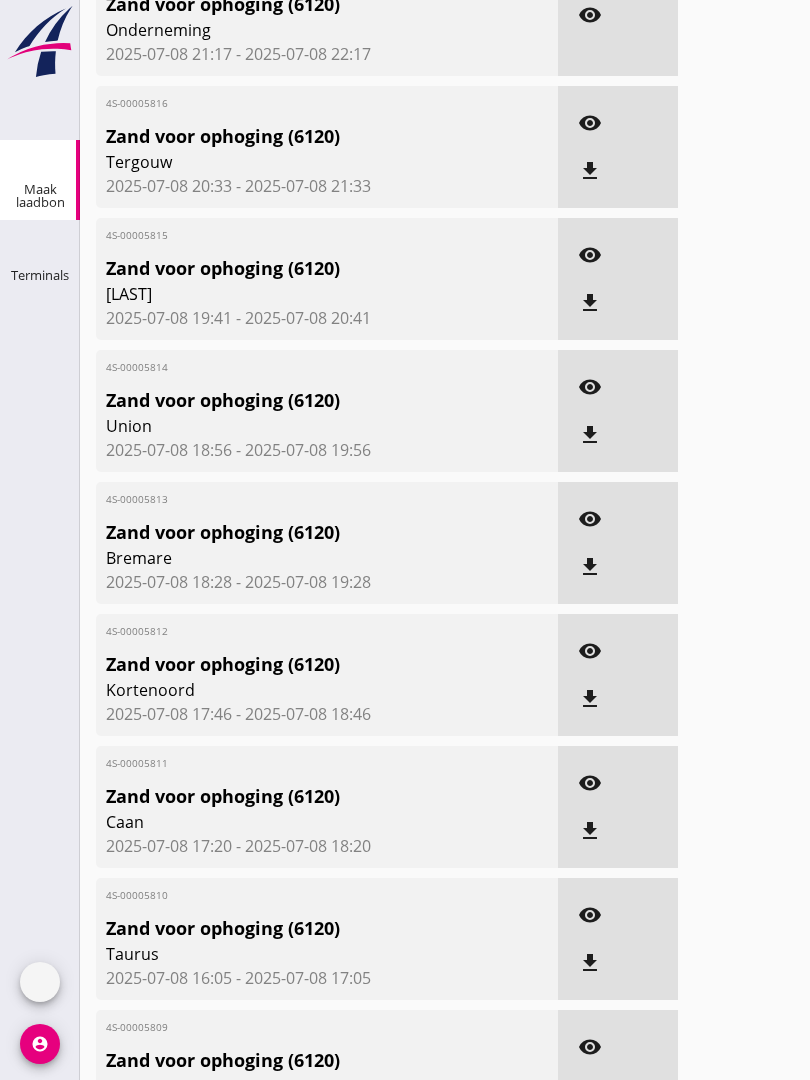 scroll, scrollTop: 0, scrollLeft: 0, axis: both 